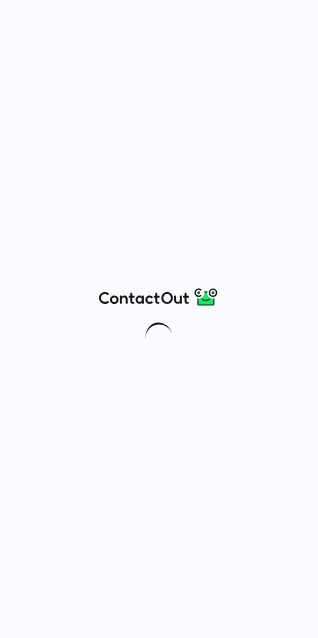 scroll, scrollTop: 0, scrollLeft: 0, axis: both 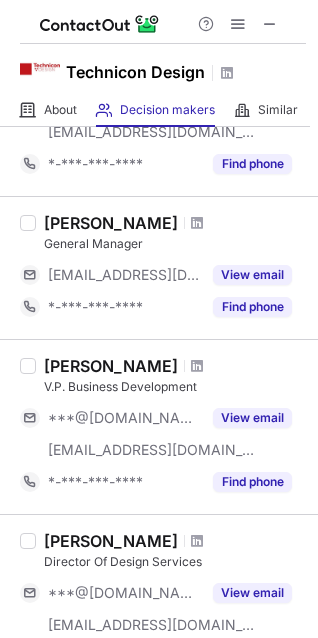 click on "Helen Carstens General Manager ***@technicondesign.com View email *-***-***-**** Find phone" at bounding box center [159, 267] 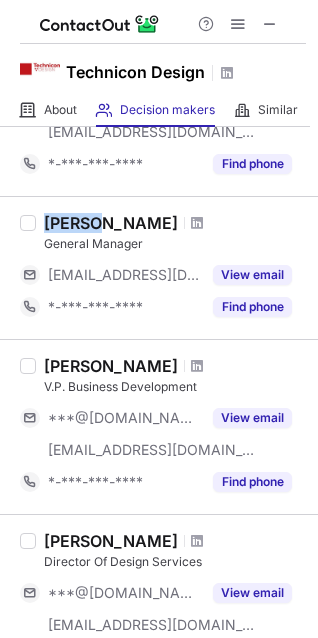 click on "[PERSON_NAME]" at bounding box center [111, 223] 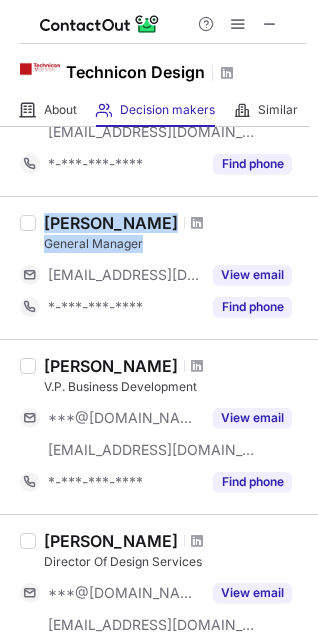 click on "General Manager" at bounding box center [175, 244] 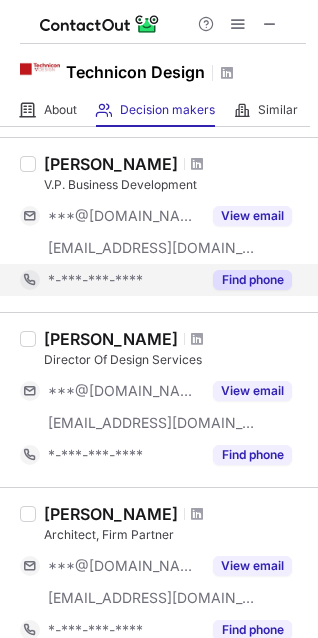 scroll, scrollTop: 600, scrollLeft: 0, axis: vertical 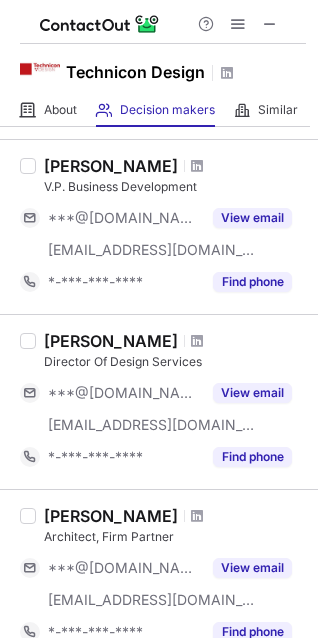 click on "[PERSON_NAME]" at bounding box center (111, 341) 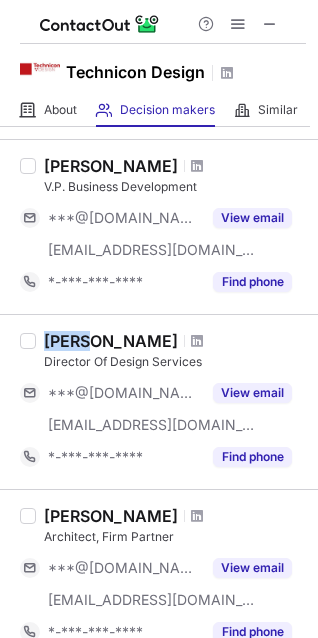 drag, startPoint x: 63, startPoint y: 341, endPoint x: 158, endPoint y: 347, distance: 95.189285 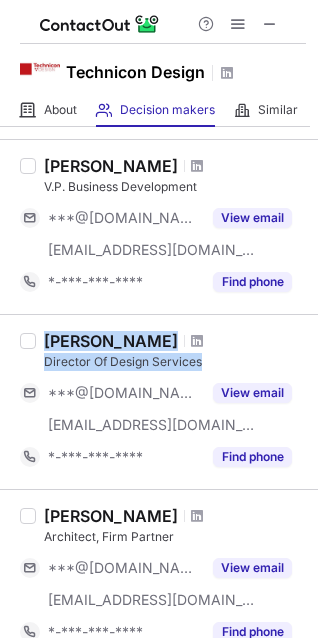 click on "Jari Hetteling Director Of Design Services" at bounding box center (175, 351) 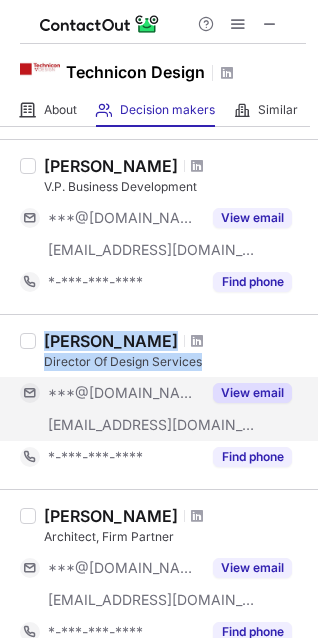click on "View email" at bounding box center (252, 393) 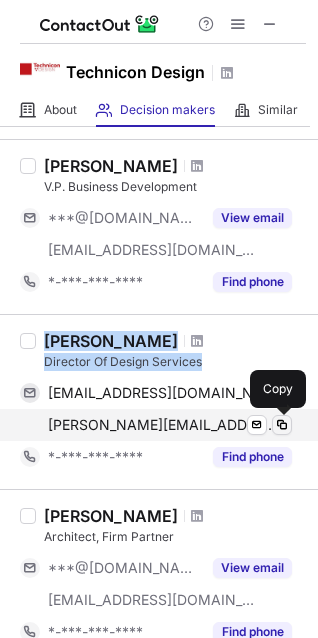 click at bounding box center (282, 425) 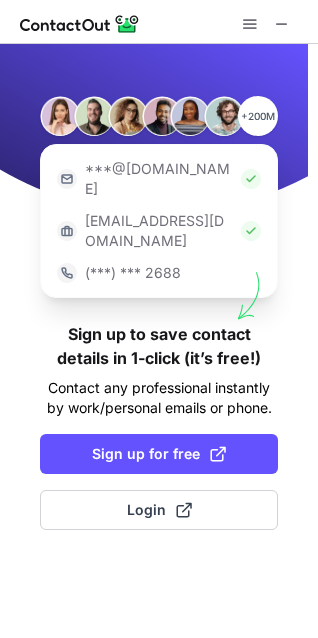 scroll, scrollTop: 0, scrollLeft: 0, axis: both 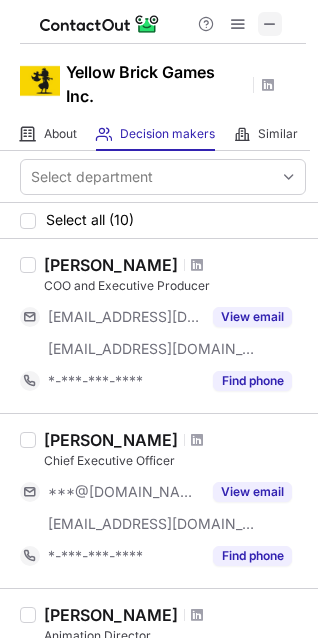 click at bounding box center [270, 24] 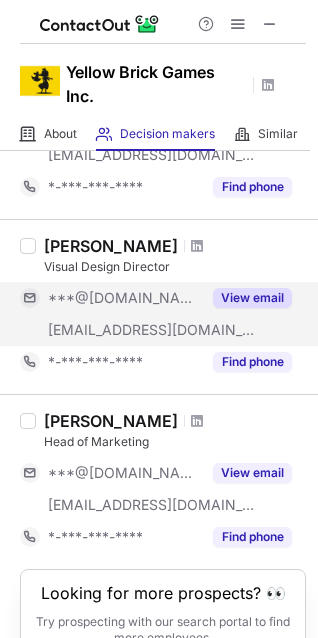 scroll, scrollTop: 1500, scrollLeft: 0, axis: vertical 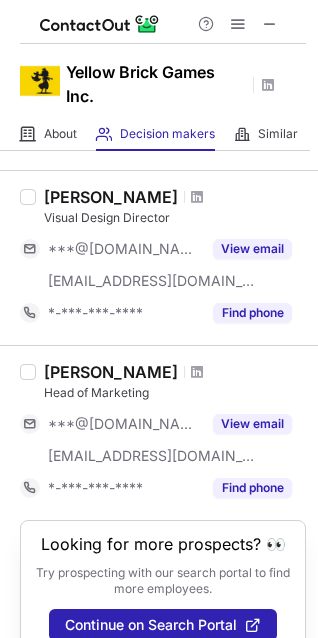 click on "Daniel Lucchesi" at bounding box center (111, 197) 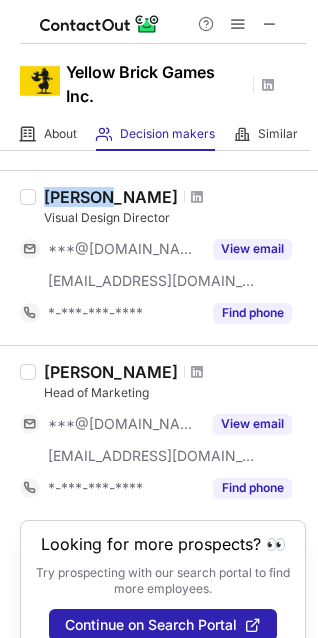 click on "Daniel Lucchesi" at bounding box center (111, 197) 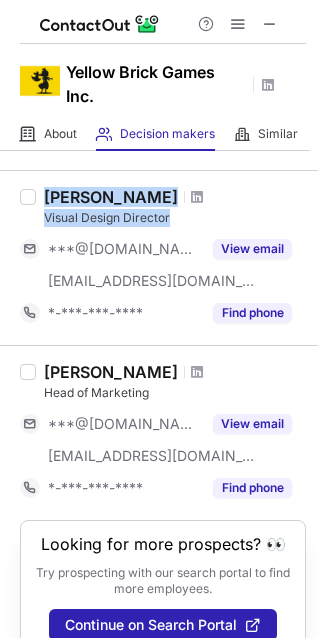 click on "Visual Design Director" at bounding box center (175, 218) 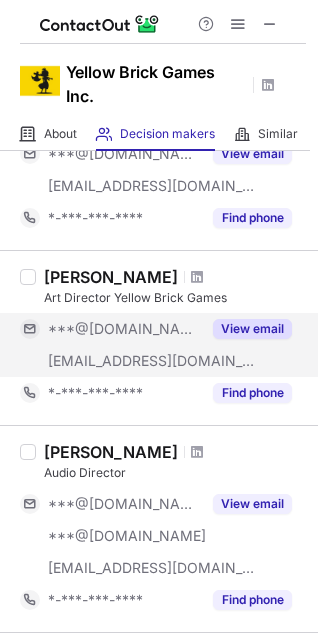 scroll, scrollTop: 500, scrollLeft: 0, axis: vertical 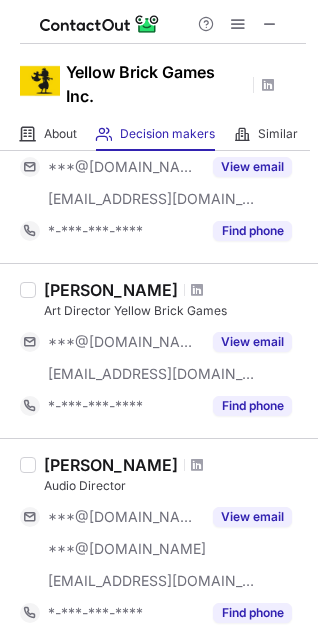 click on "Sebastien Primeau" at bounding box center (111, 290) 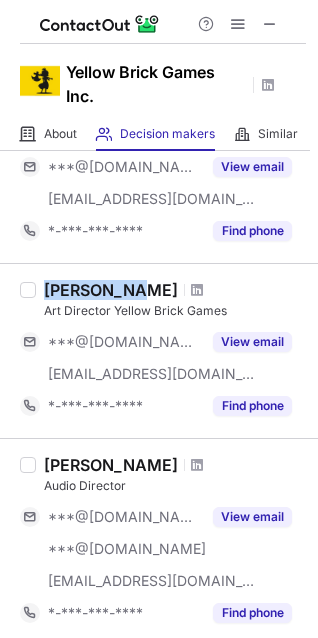 click on "Sebastien Primeau" at bounding box center (111, 290) 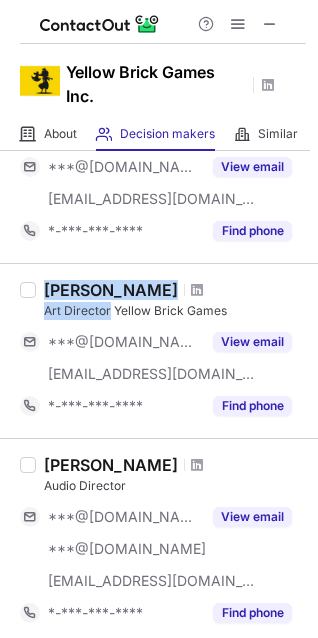 click on "Art Director Yellow Brick Games" at bounding box center [175, 311] 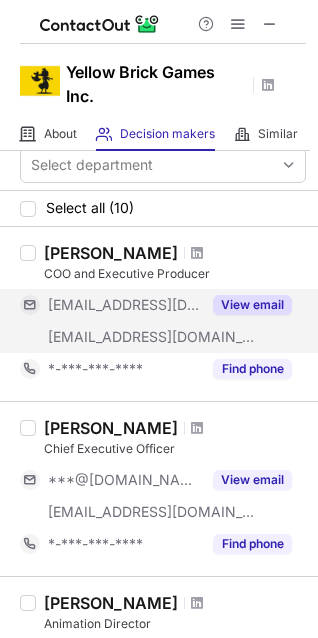 scroll, scrollTop: 0, scrollLeft: 0, axis: both 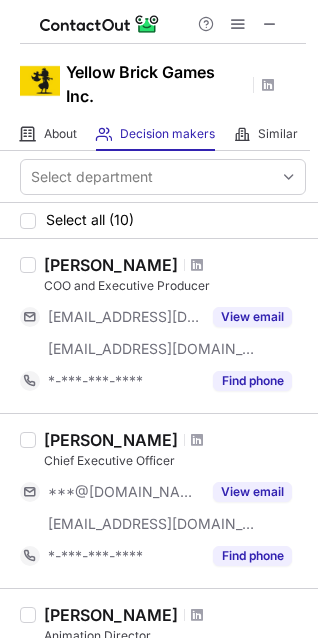 click on "Jeff Skalski" at bounding box center [111, 265] 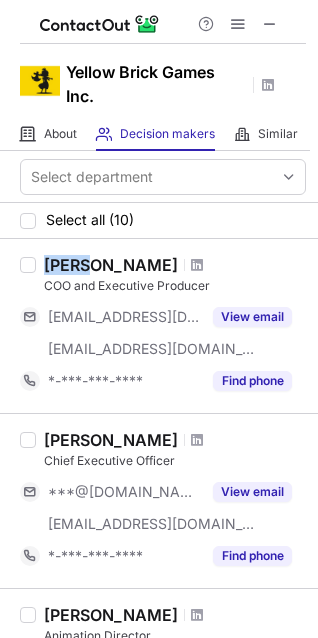 drag, startPoint x: 64, startPoint y: 264, endPoint x: 144, endPoint y: 263, distance: 80.00625 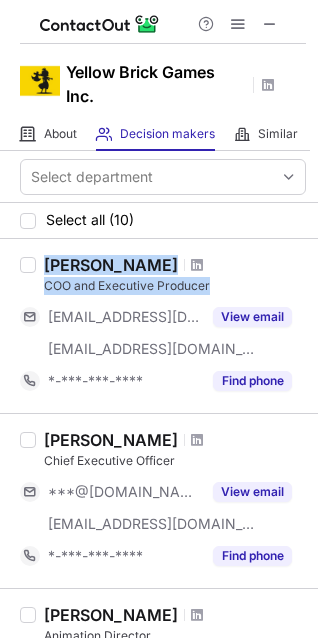 click on "Jeff Skalski COO and Executive Producer" at bounding box center (175, 275) 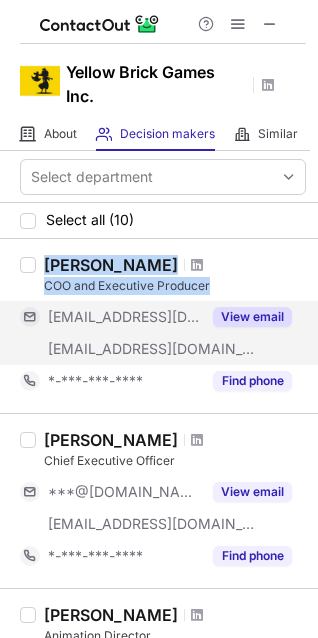 click on "View email" at bounding box center [252, 317] 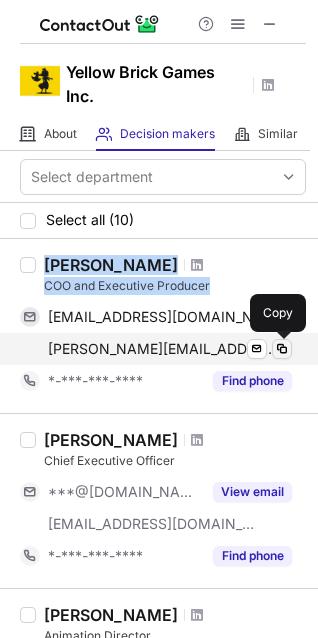 click at bounding box center [282, 349] 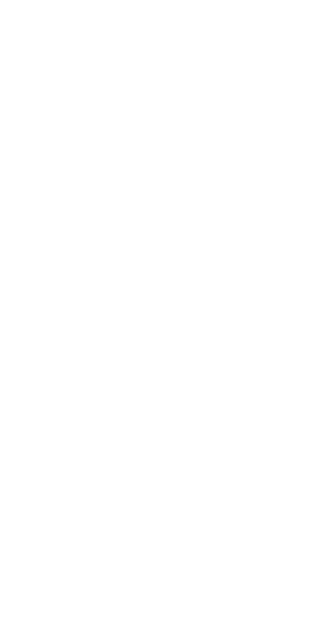scroll, scrollTop: 0, scrollLeft: 0, axis: both 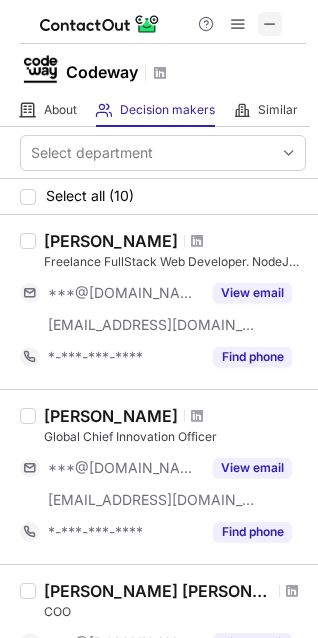 click at bounding box center [270, 24] 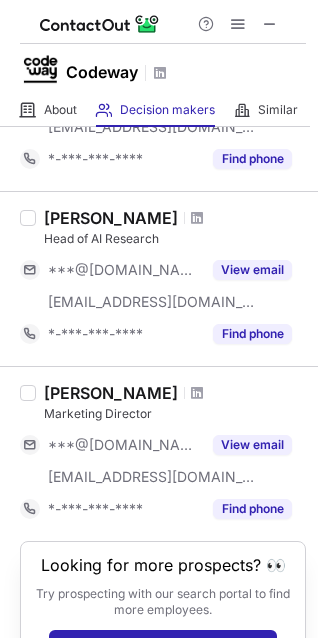 scroll, scrollTop: 1400, scrollLeft: 0, axis: vertical 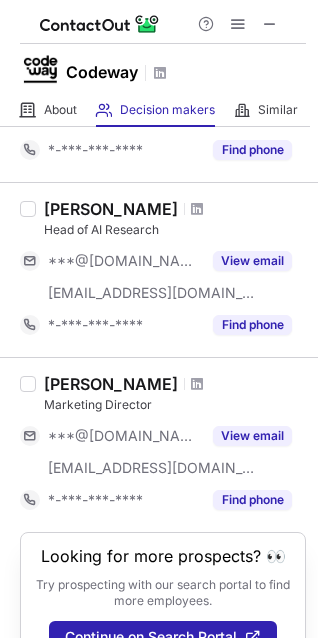 click on "Tansu Poyraz" at bounding box center [111, 384] 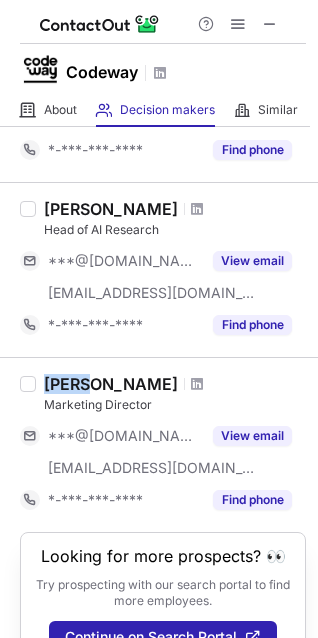 drag, startPoint x: 78, startPoint y: 389, endPoint x: 134, endPoint y: 389, distance: 56 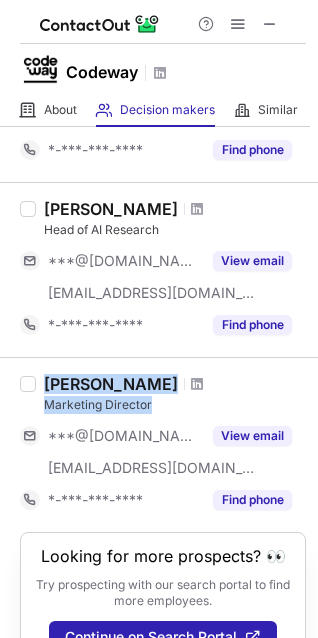 click on "Marketing Director" at bounding box center (175, 405) 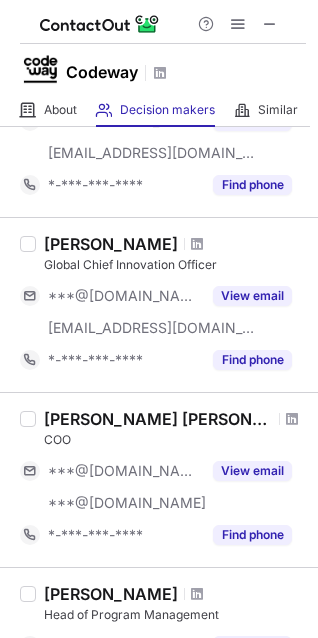 scroll, scrollTop: 200, scrollLeft: 0, axis: vertical 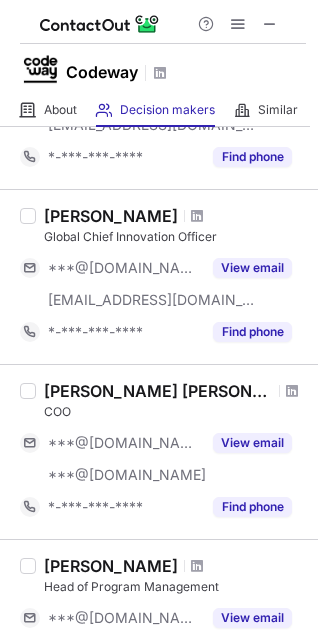 click on "Claudio Vigoni De Filippo" at bounding box center (158, 391) 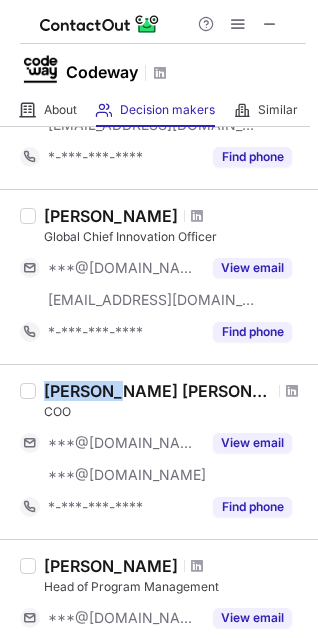 click on "Claudio Vigoni De Filippo" at bounding box center (158, 391) 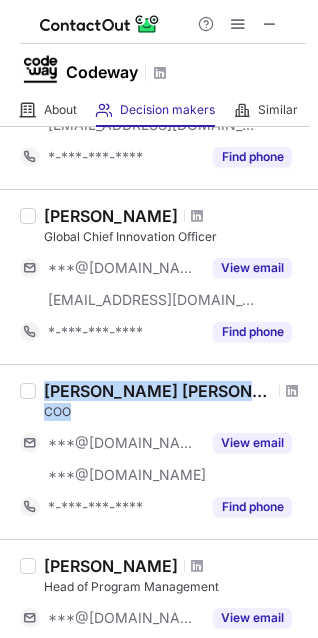 click on "COO" at bounding box center [175, 412] 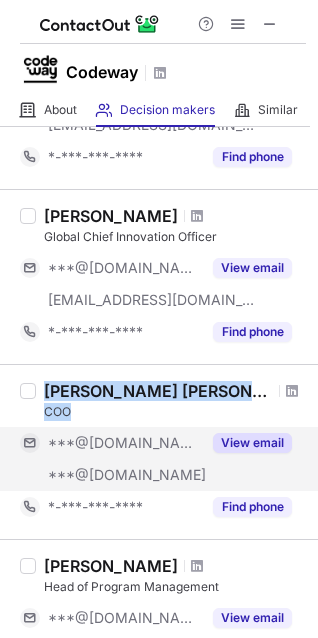 click on "View email" at bounding box center [252, 443] 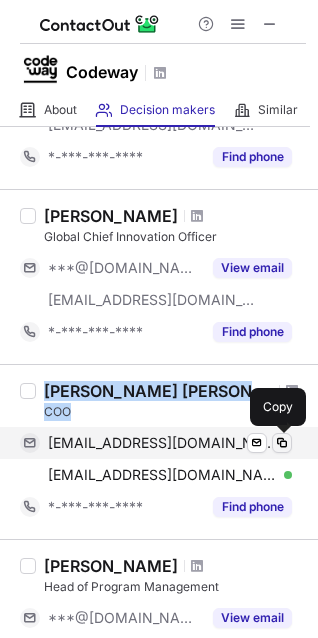 click at bounding box center (282, 443) 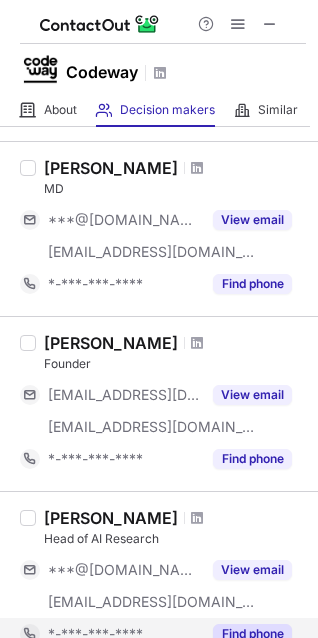 scroll, scrollTop: 1465, scrollLeft: 0, axis: vertical 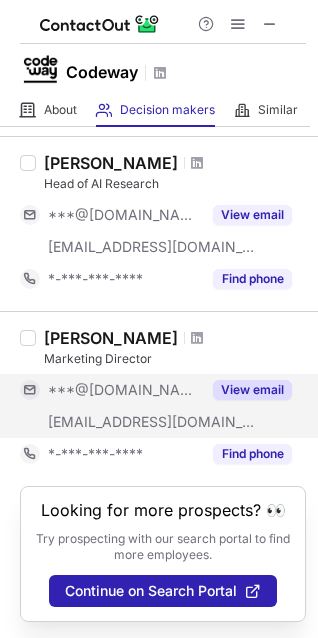 click on "View email" at bounding box center (246, 390) 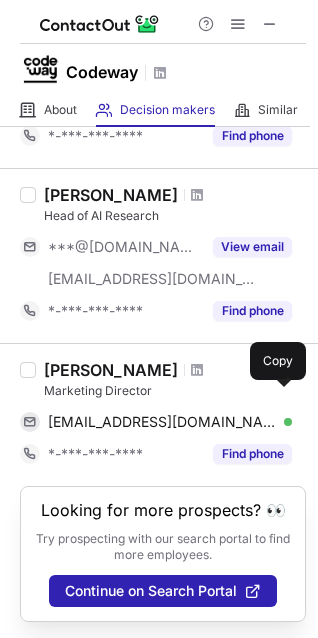 scroll, scrollTop: 1433, scrollLeft: 0, axis: vertical 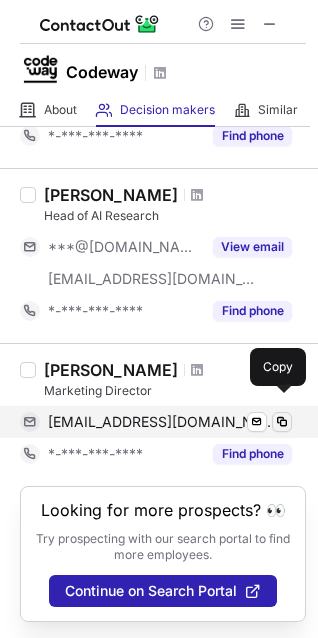 click at bounding box center [282, 422] 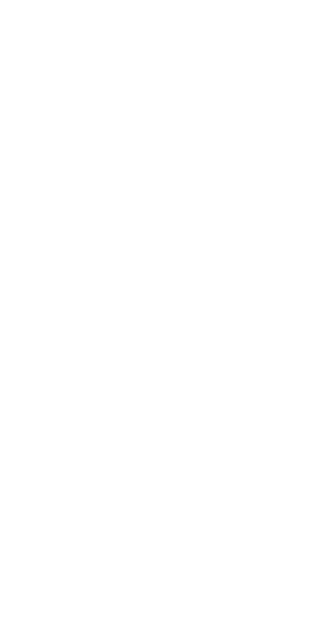 scroll, scrollTop: 0, scrollLeft: 0, axis: both 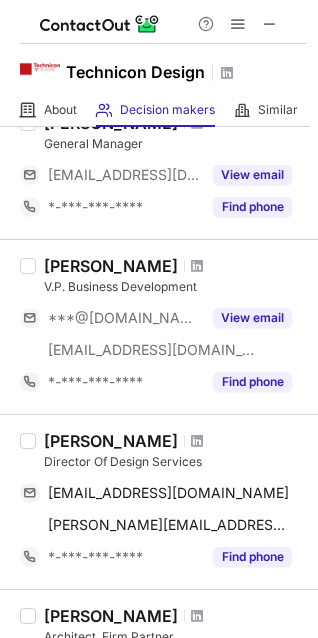 click on "[PERSON_NAME]" at bounding box center (111, 266) 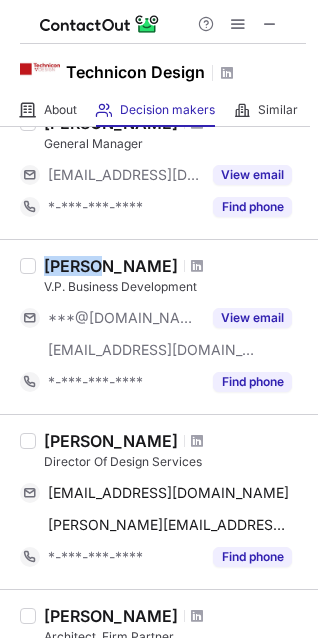 click on "[PERSON_NAME]" at bounding box center (111, 266) 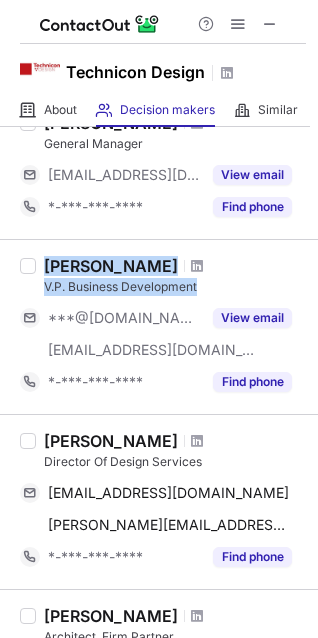 click on "V.P. Business Development" at bounding box center [175, 287] 